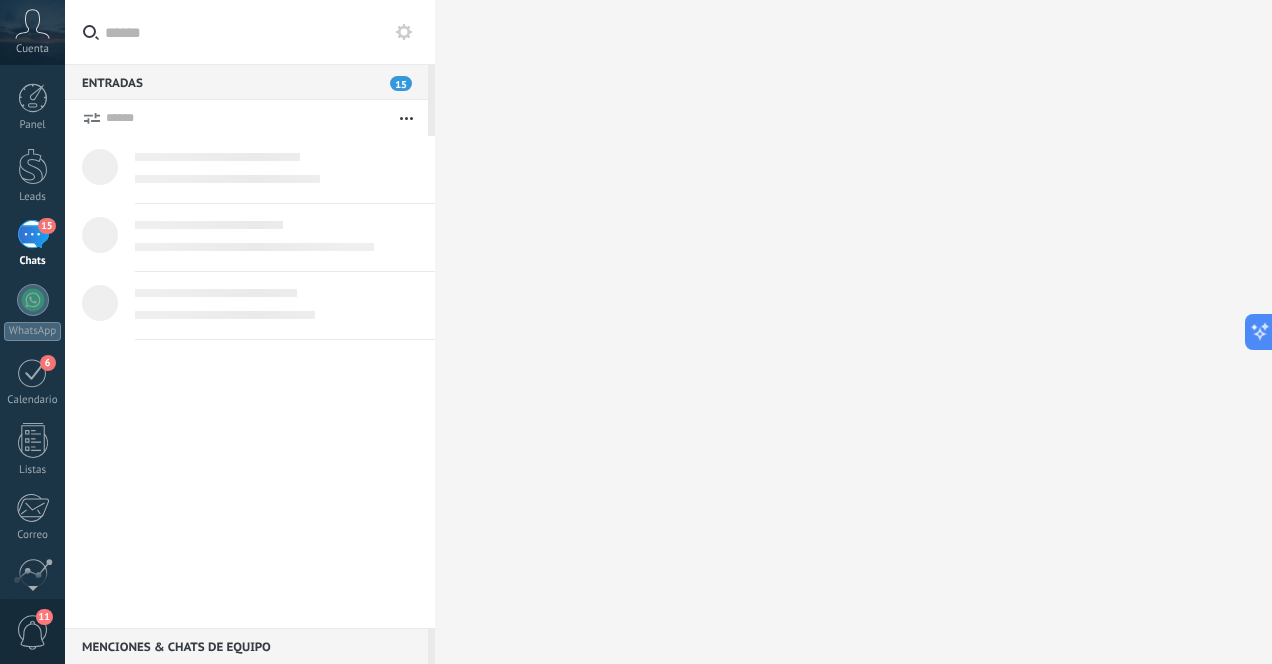 scroll, scrollTop: 0, scrollLeft: 0, axis: both 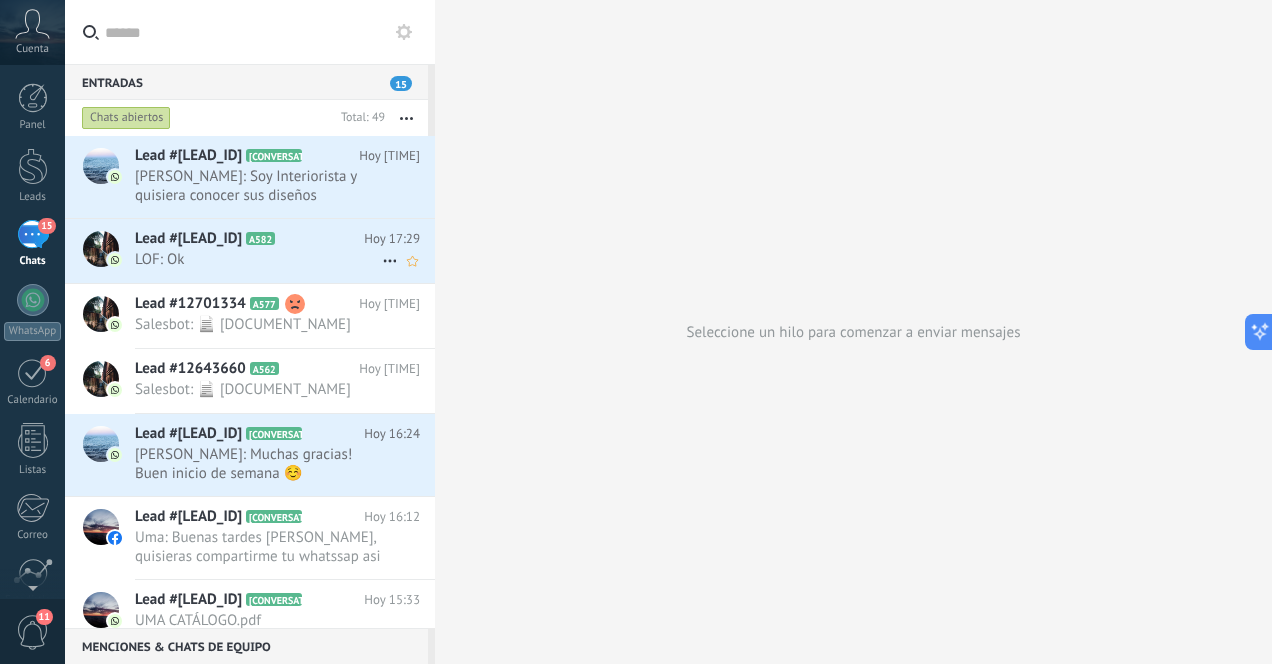 click on "LOF: Ok" at bounding box center [258, 259] 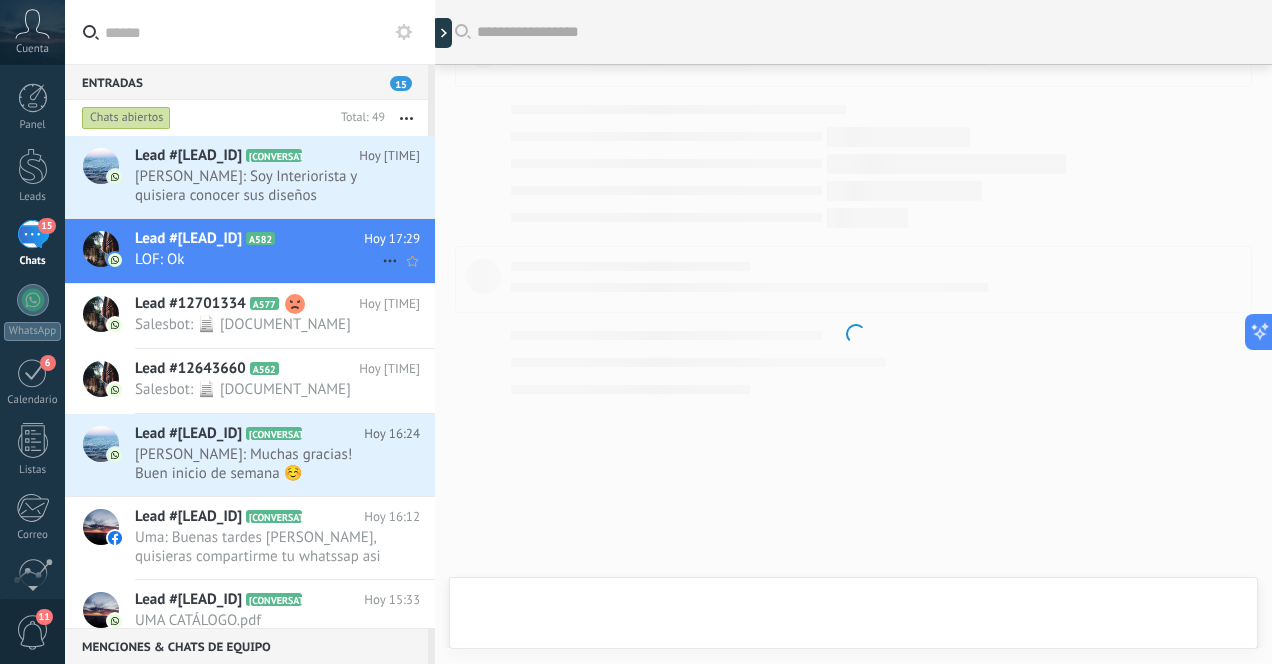 scroll, scrollTop: 1289, scrollLeft: 0, axis: vertical 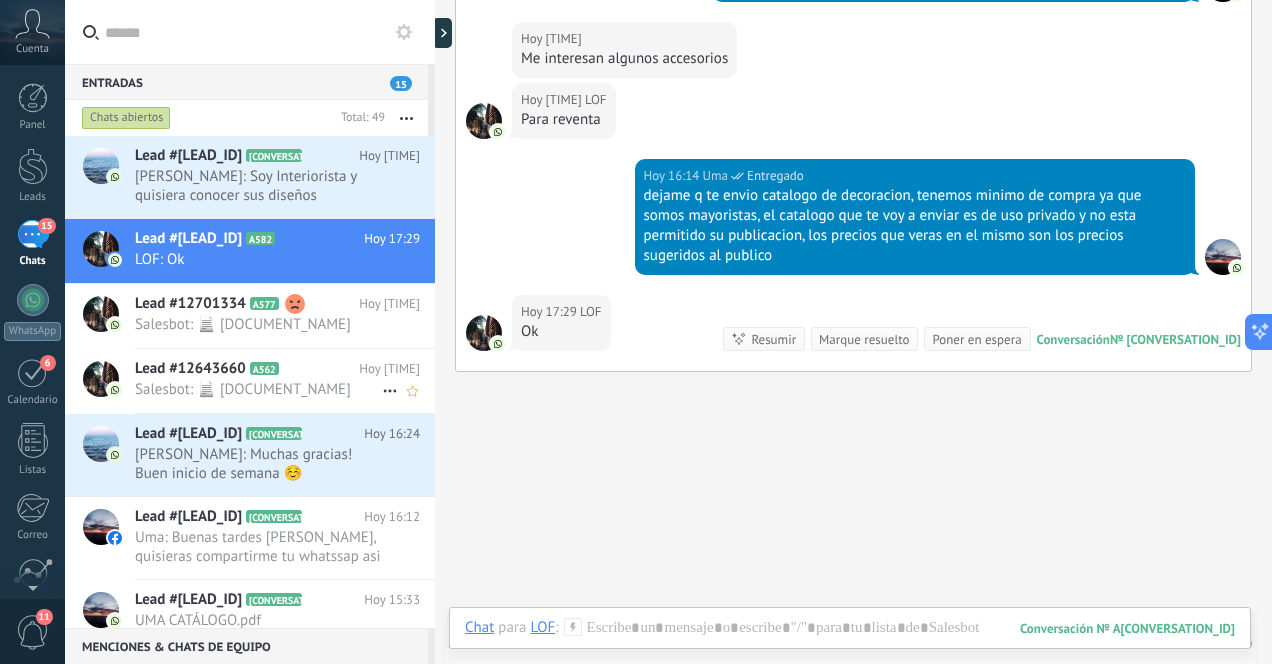 click on "Salesbot: 📄 [DOCUMENT_NAME]" at bounding box center (258, 389) 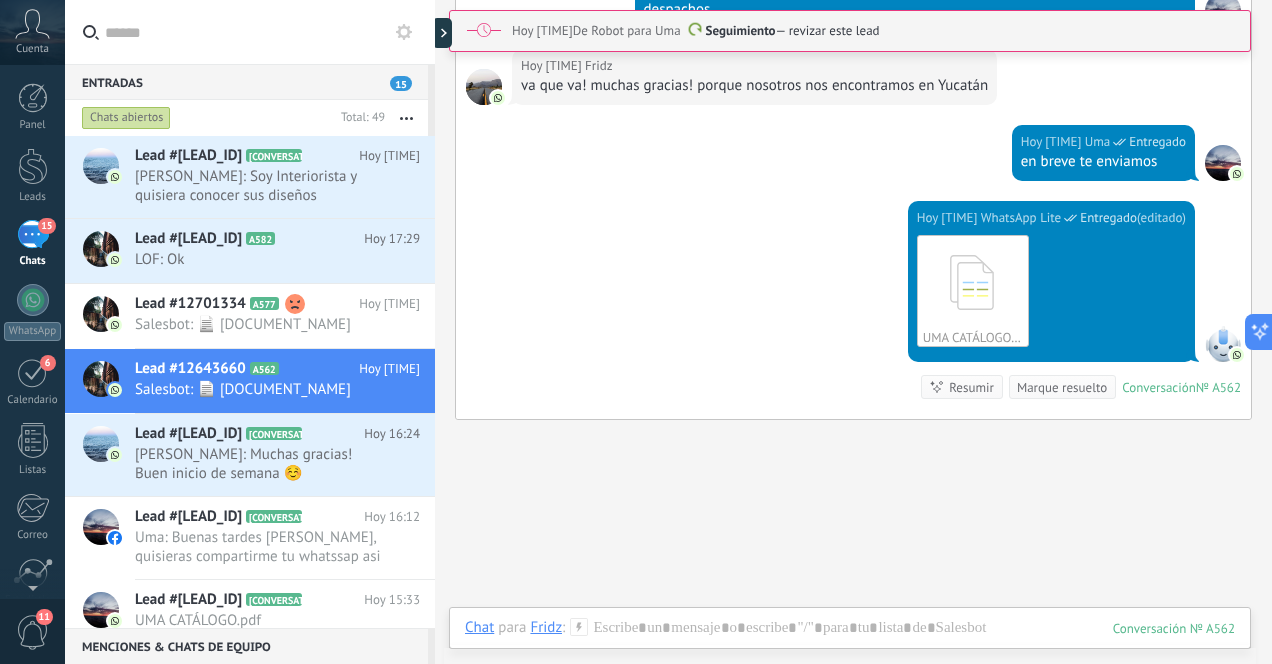 scroll, scrollTop: 1456, scrollLeft: 0, axis: vertical 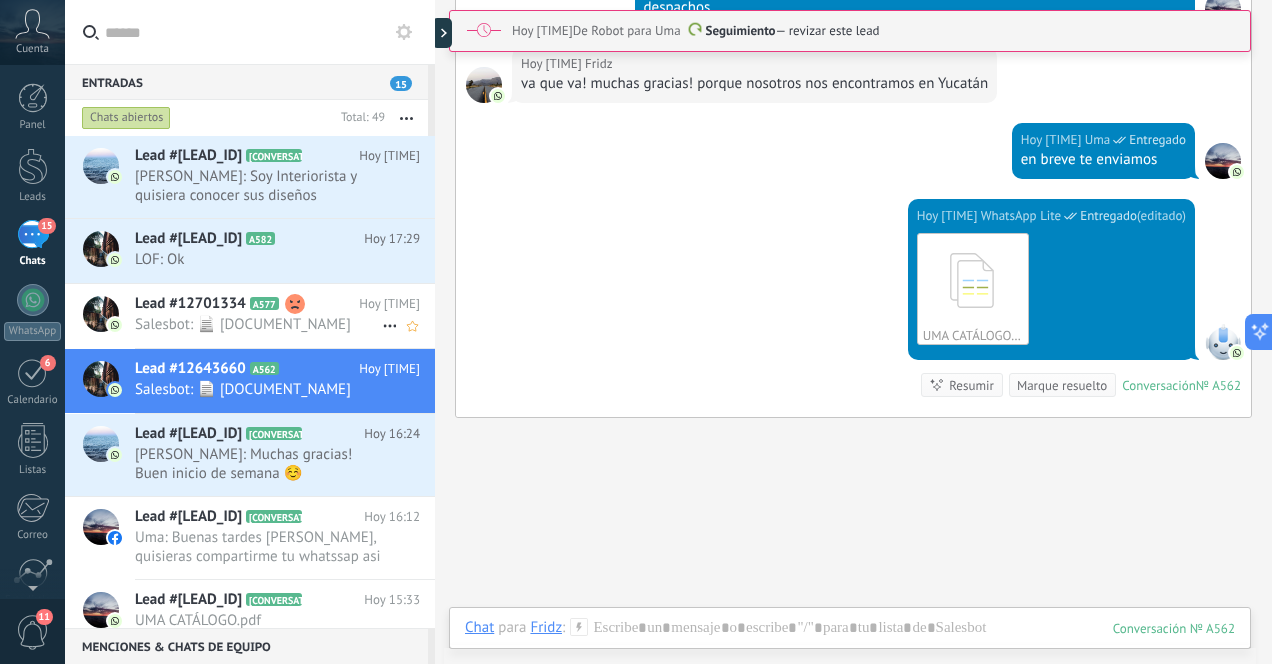 click on "Salesbot: 📄 [DOCUMENT_NAME]" at bounding box center [258, 324] 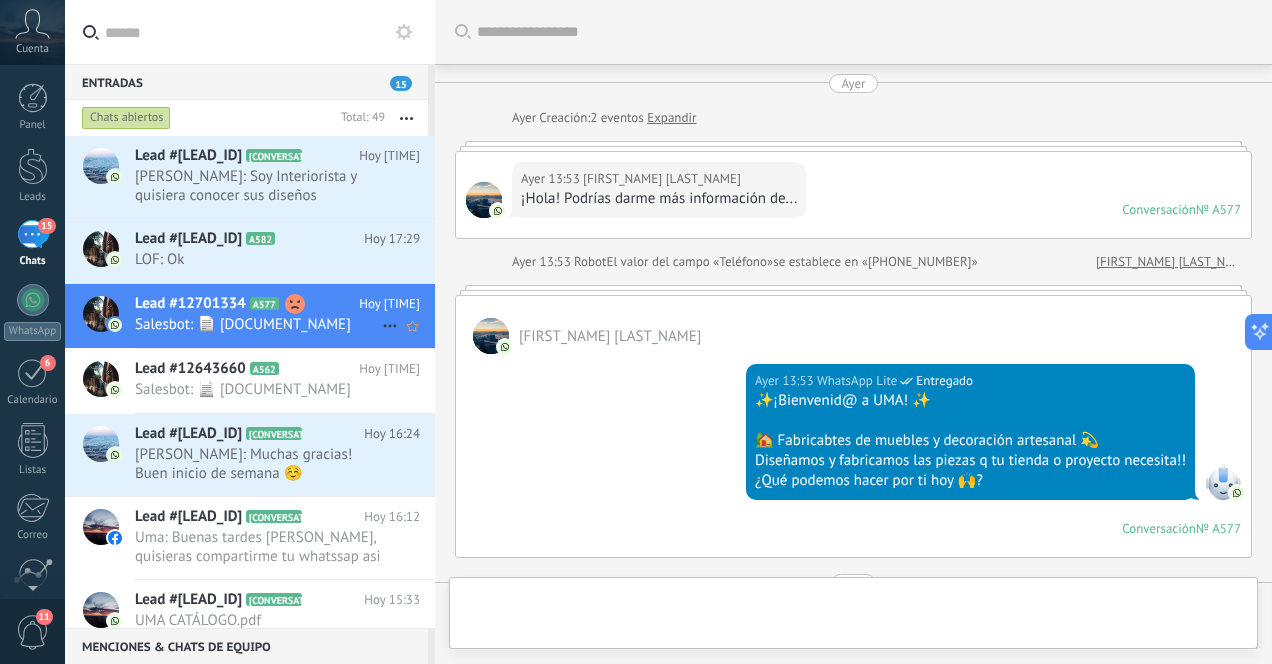 scroll, scrollTop: 1675, scrollLeft: 0, axis: vertical 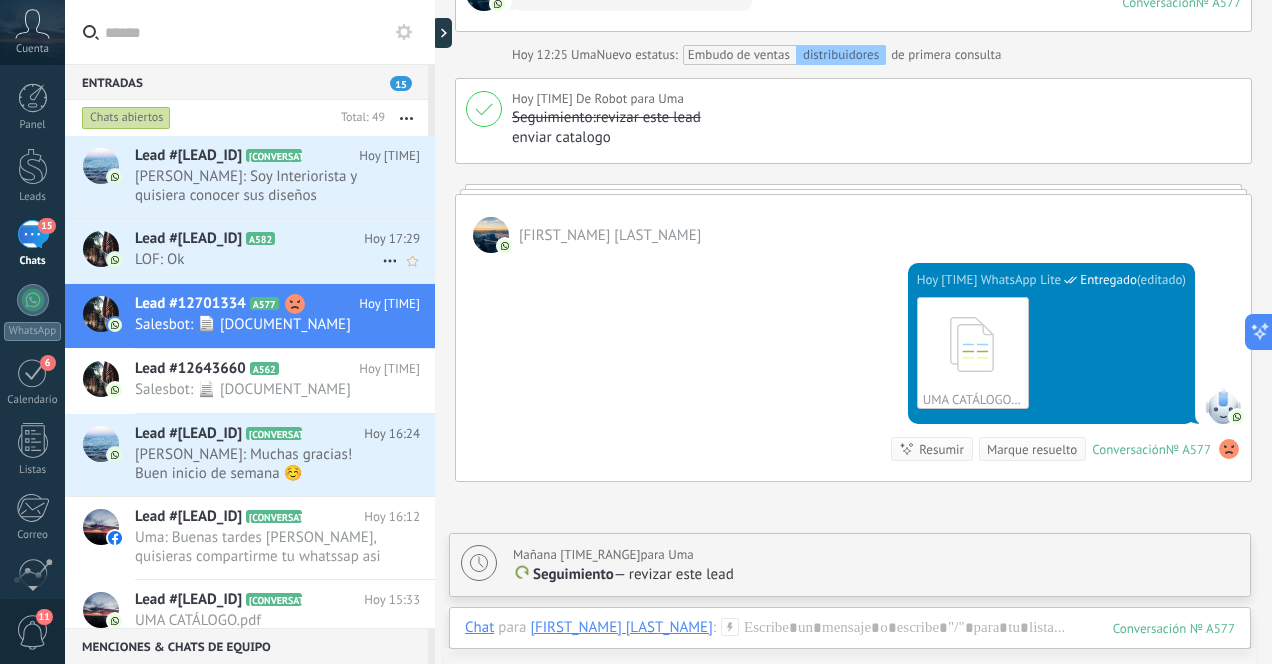 click on "LOF: Ok" at bounding box center (258, 259) 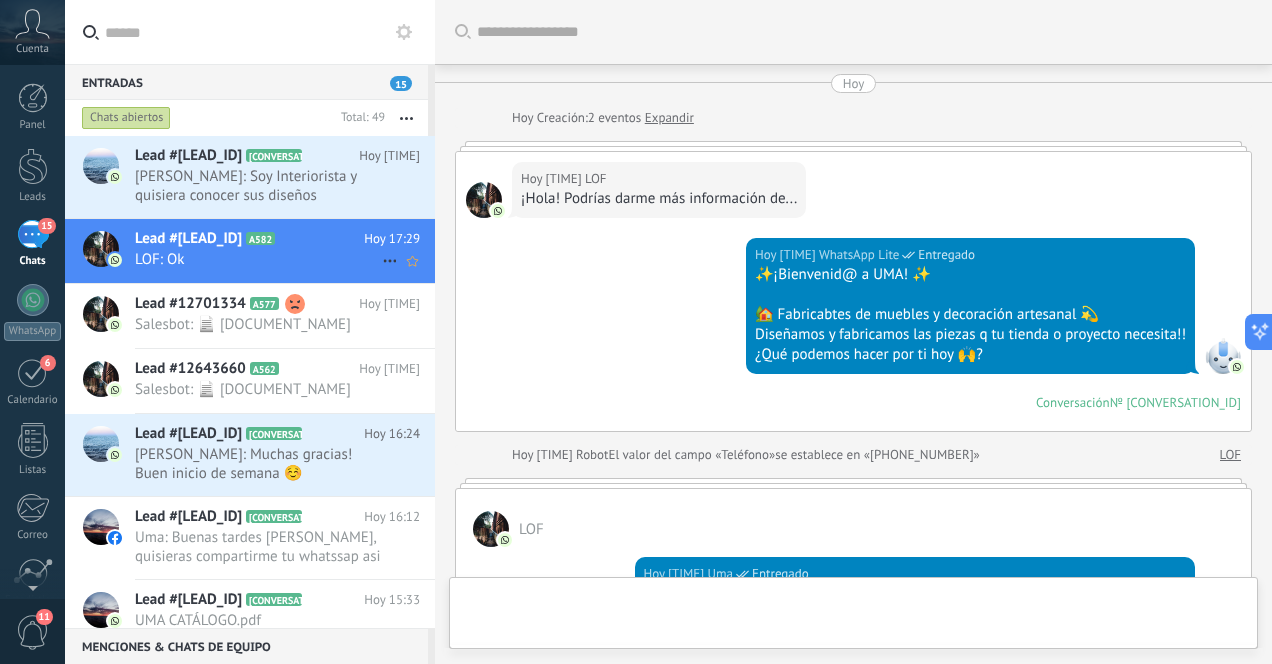 scroll, scrollTop: 1345, scrollLeft: 0, axis: vertical 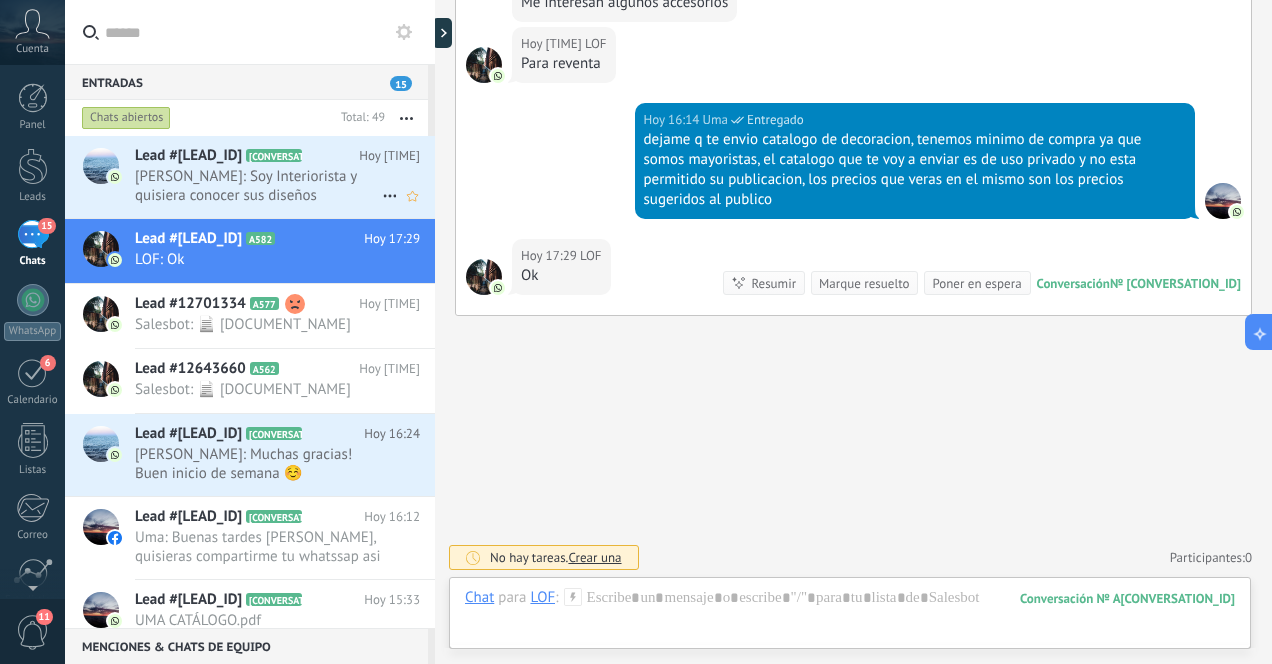 click on "[PERSON_NAME]: Soy Interiorista y quisiera conocer sus diseños" at bounding box center [258, 186] 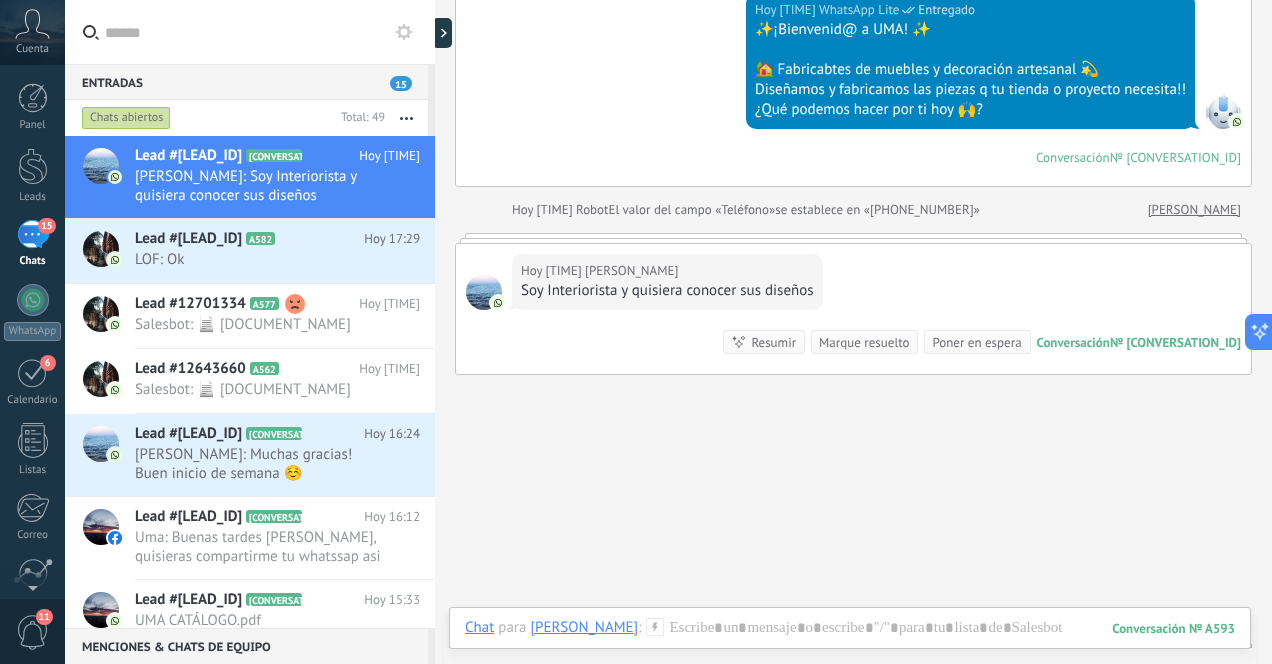 scroll, scrollTop: 324, scrollLeft: 0, axis: vertical 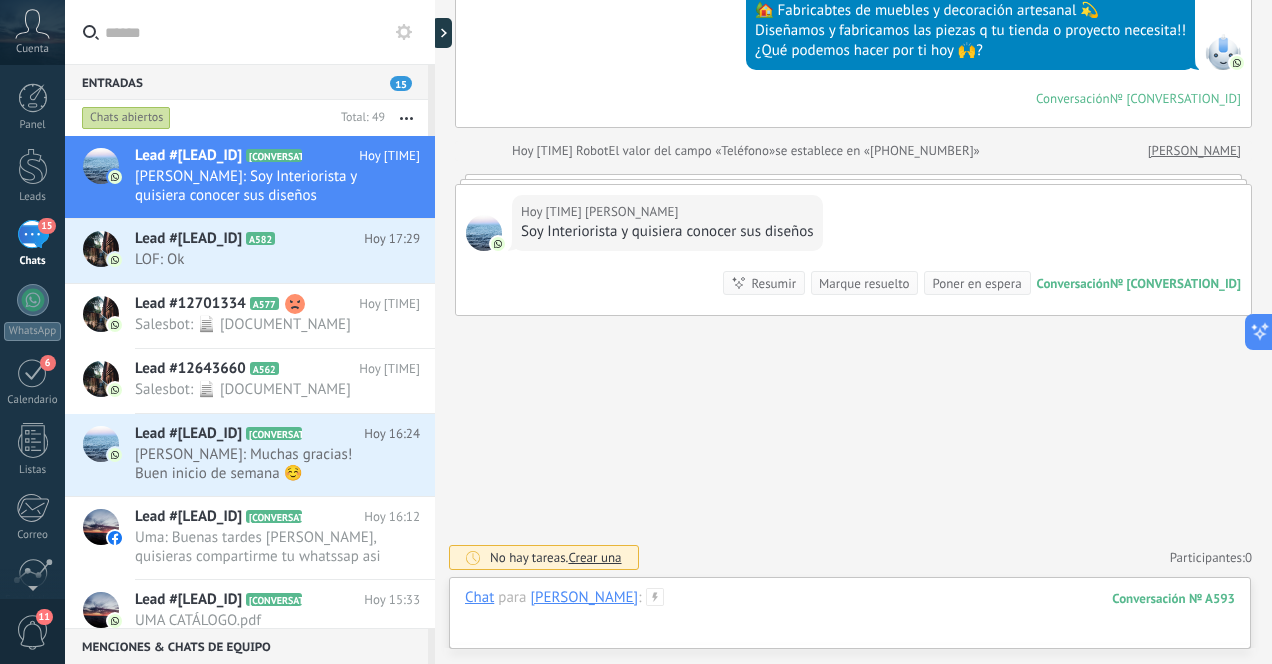 click at bounding box center [850, 618] 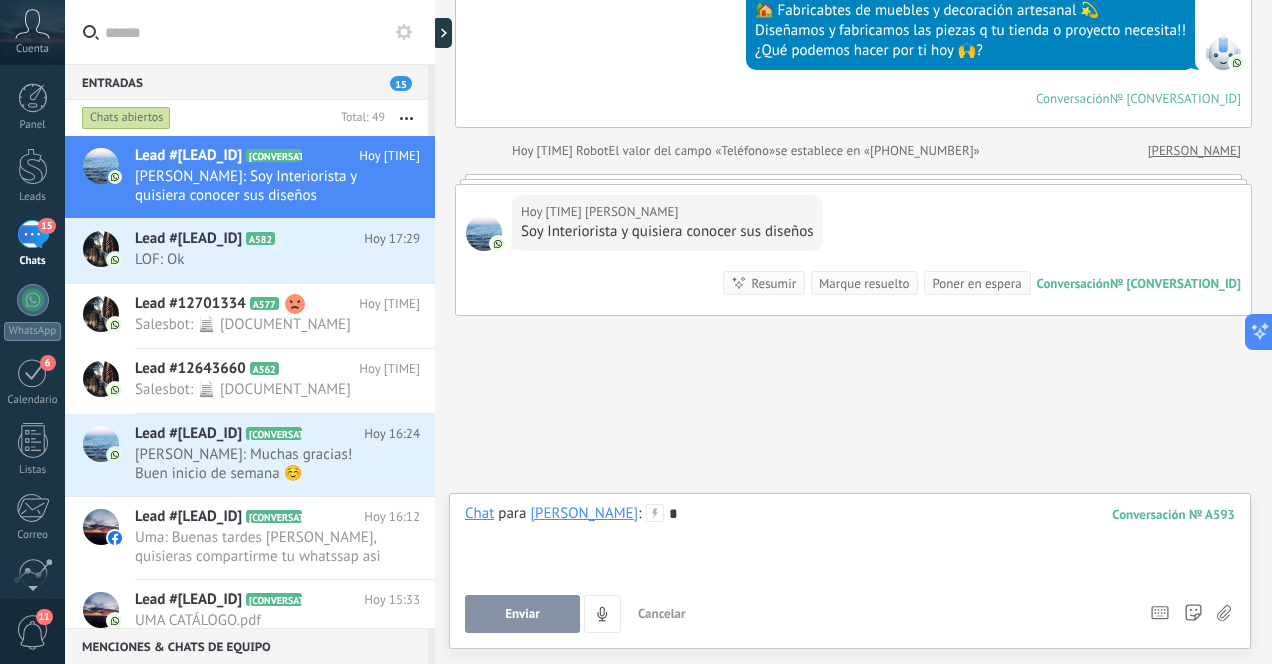 type 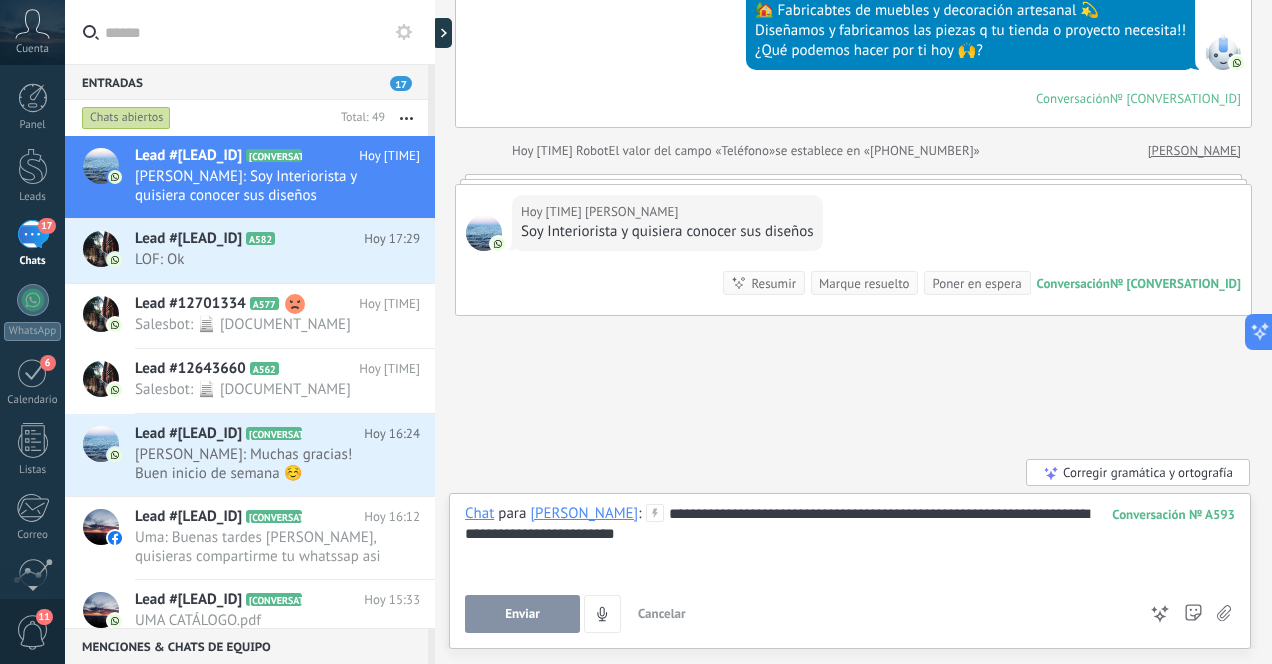 click on "**********" at bounding box center (850, 542) 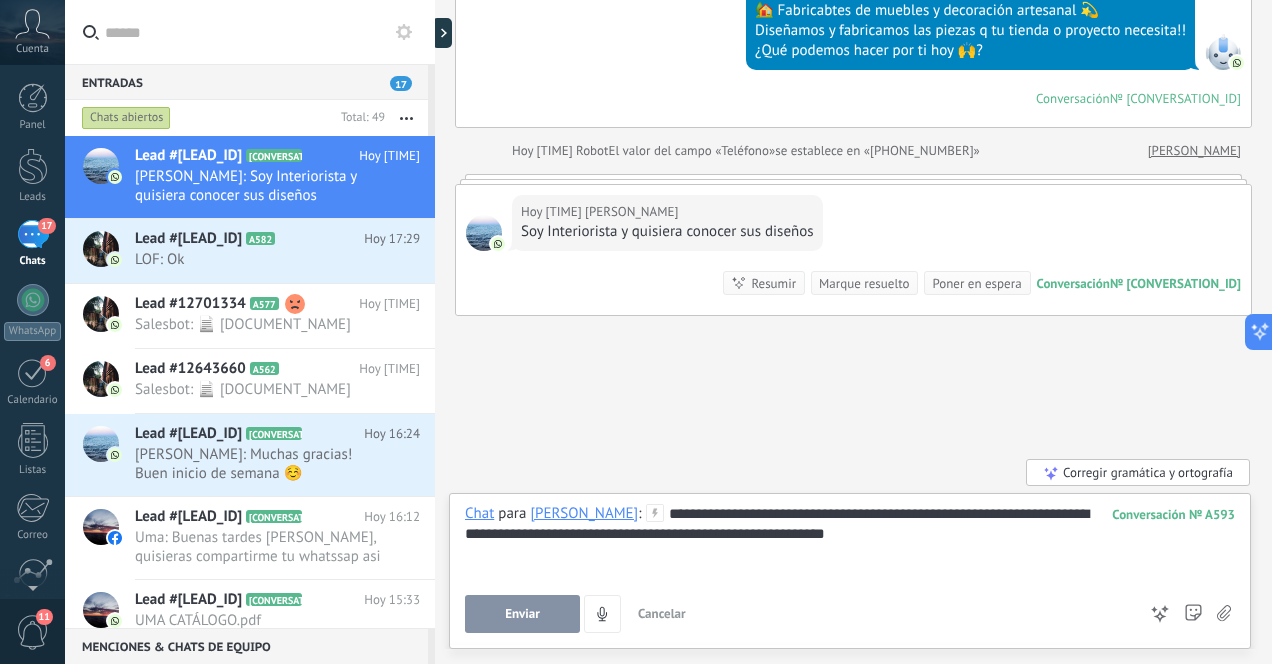 click on "**********" at bounding box center [850, 542] 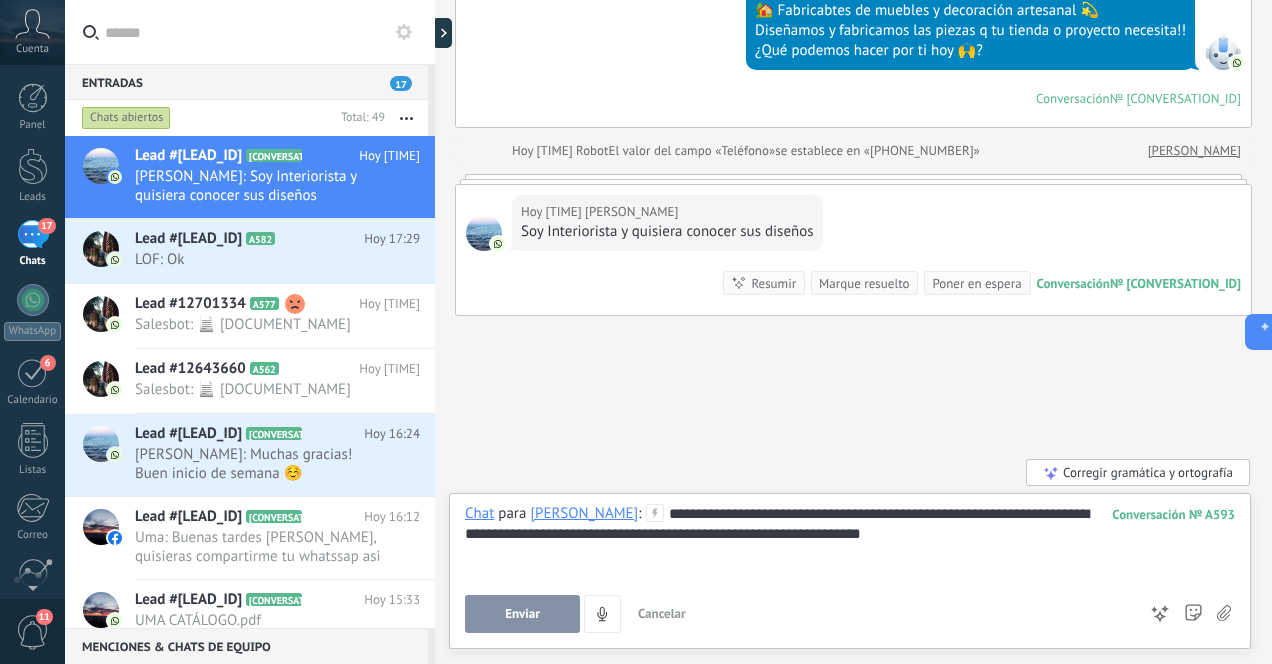 click on "**********" at bounding box center [850, 542] 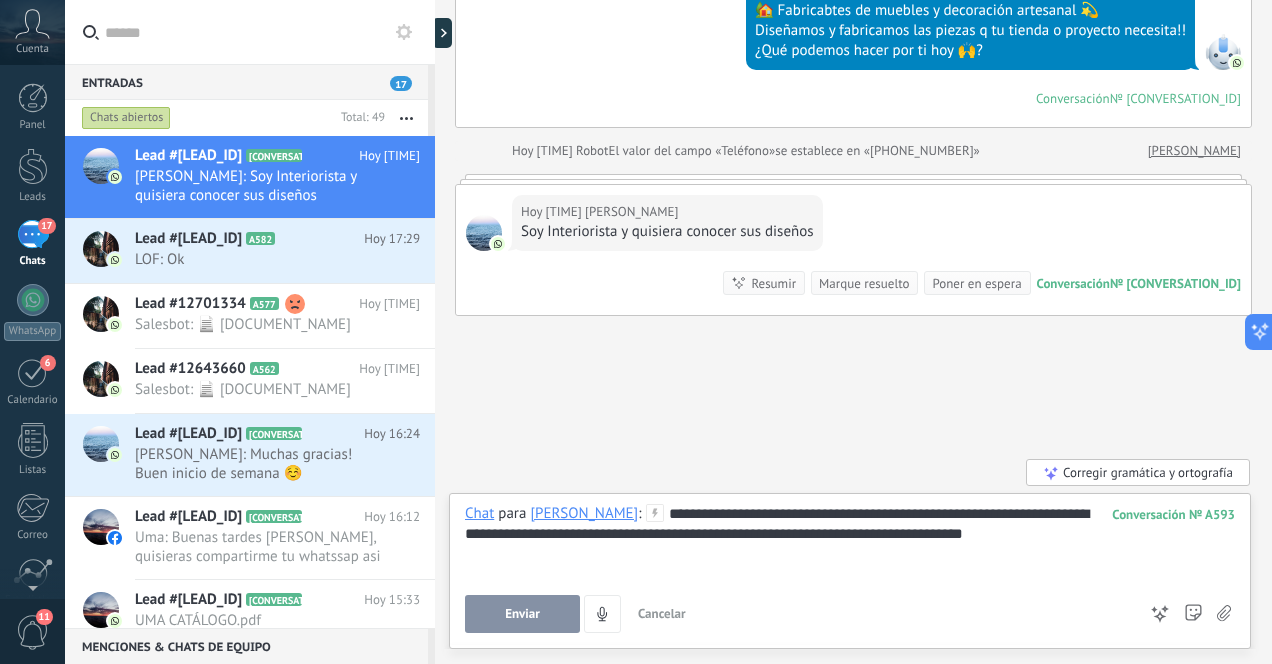 click on "**********" at bounding box center (850, 542) 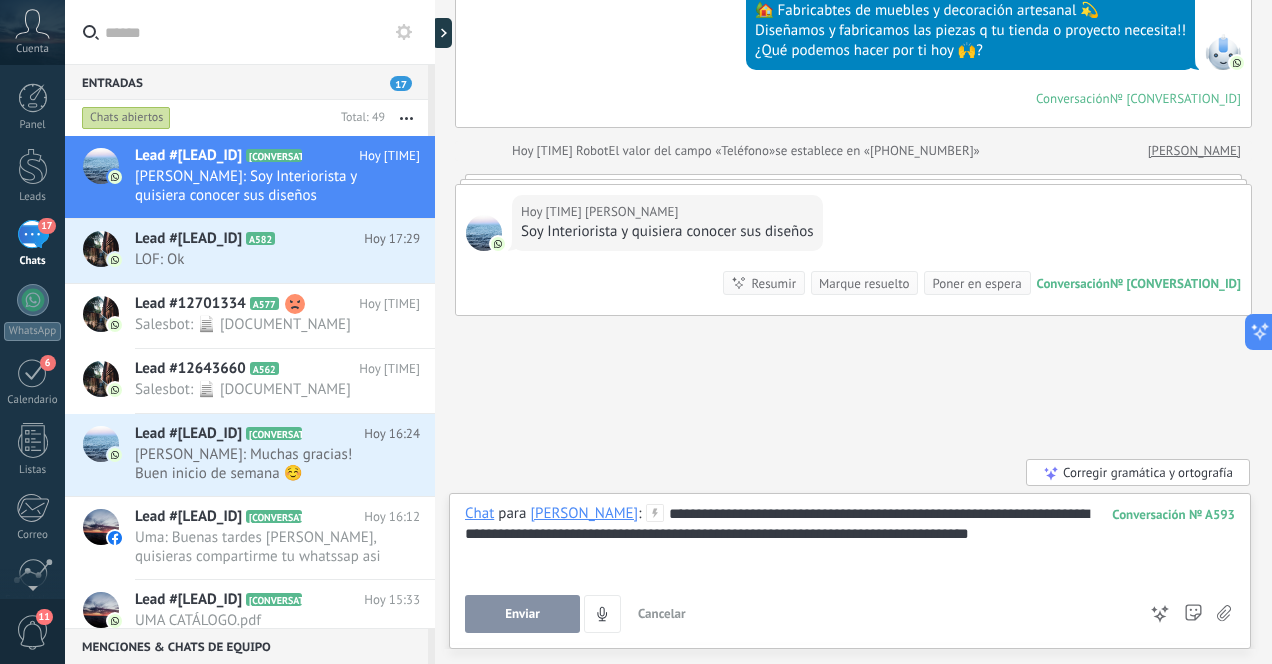click on "**********" at bounding box center (850, 542) 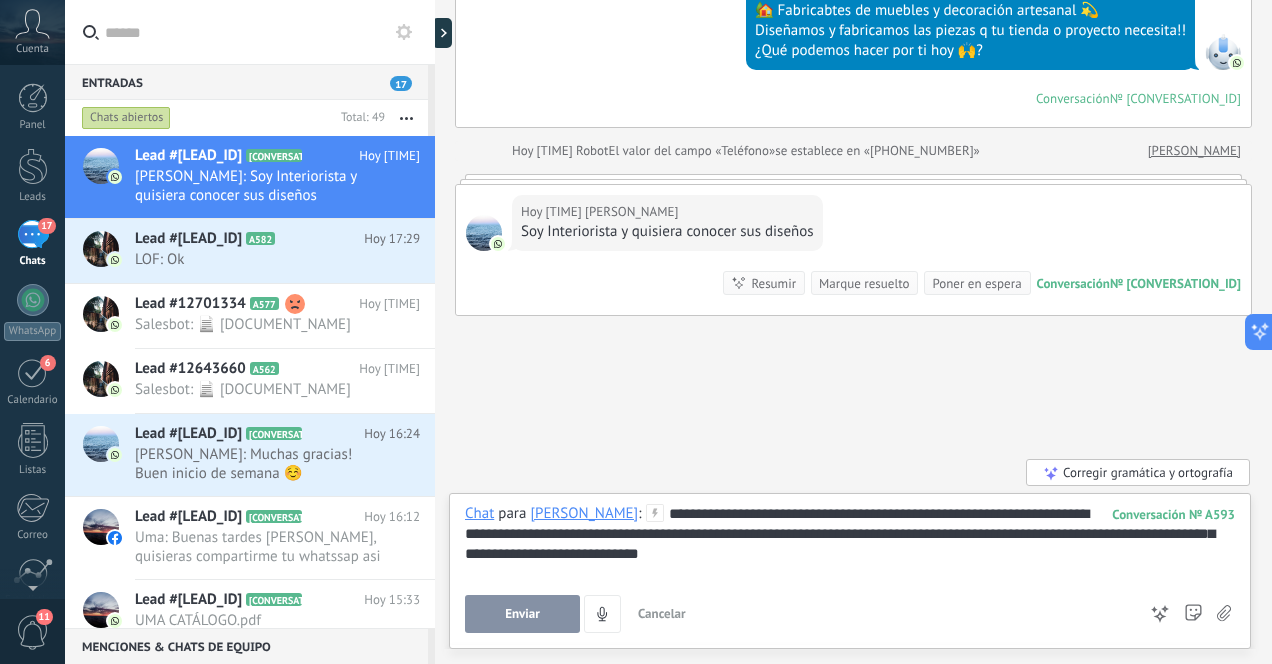 click on "Enviar" at bounding box center (522, 614) 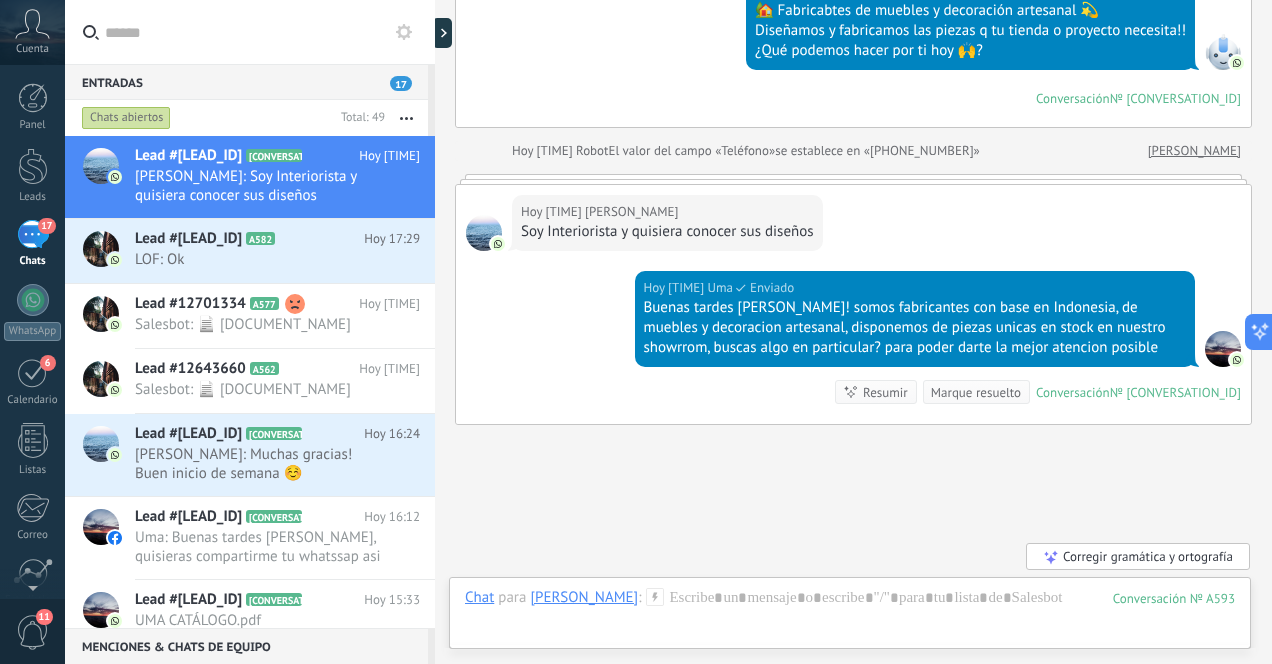 scroll, scrollTop: 433, scrollLeft: 0, axis: vertical 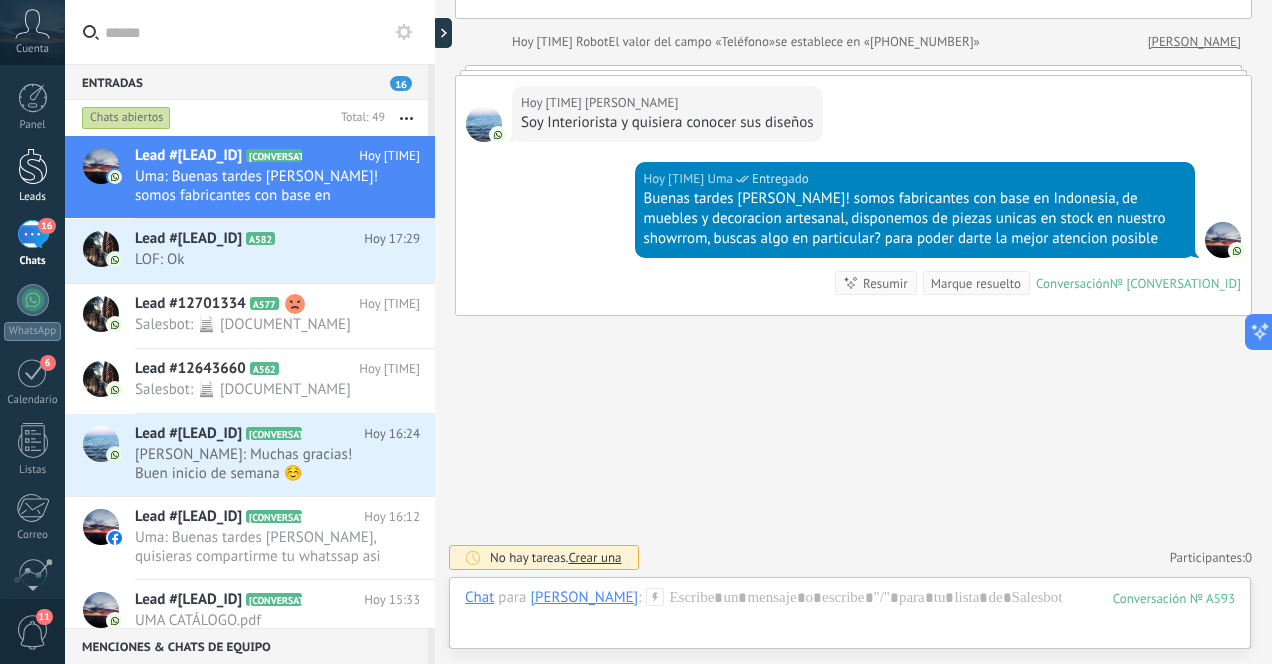 click at bounding box center [33, 166] 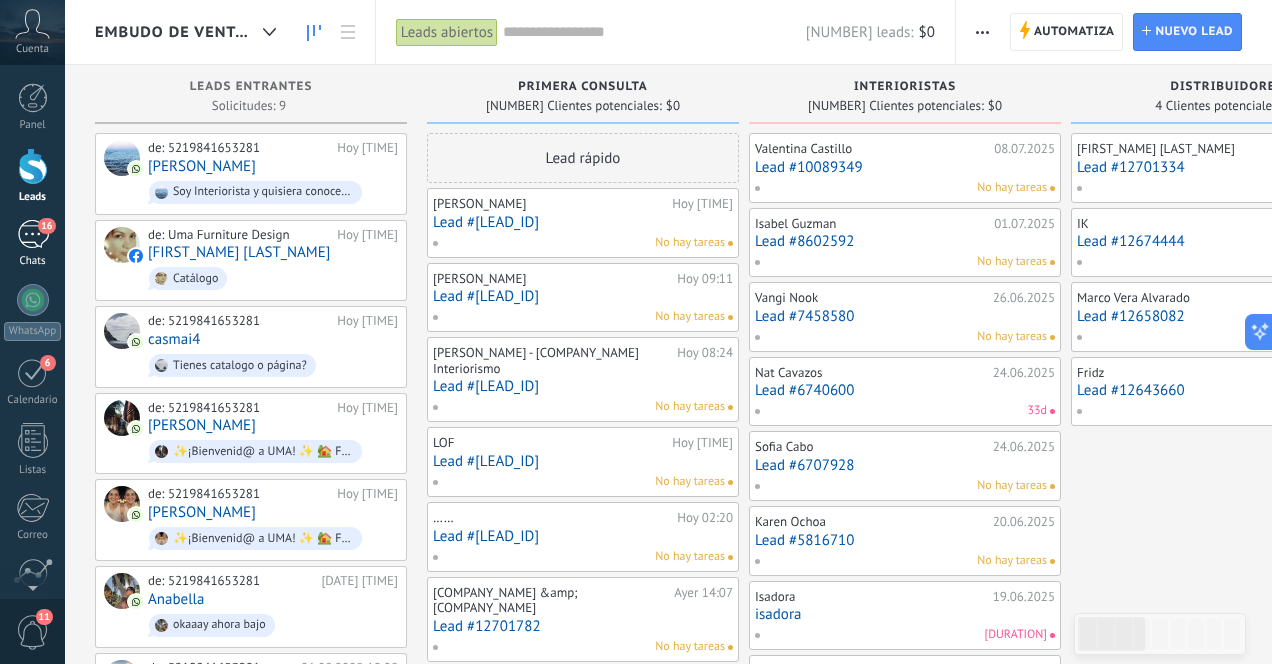 click on "16" at bounding box center [33, 234] 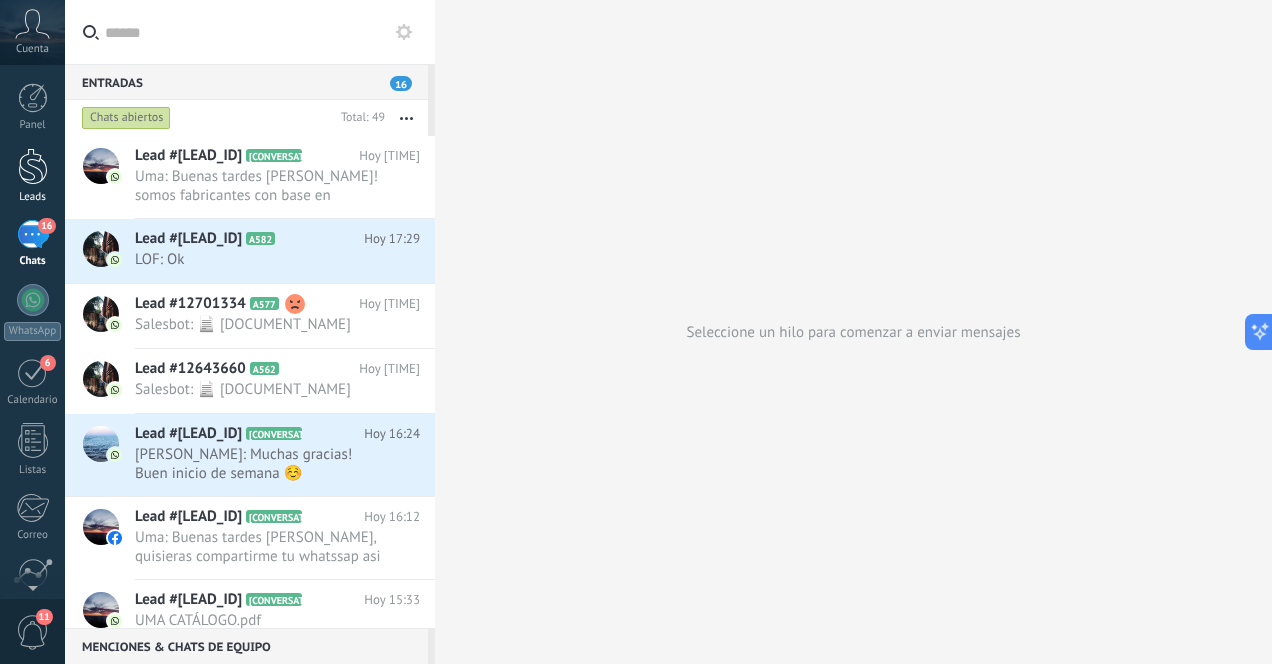 click at bounding box center [33, 166] 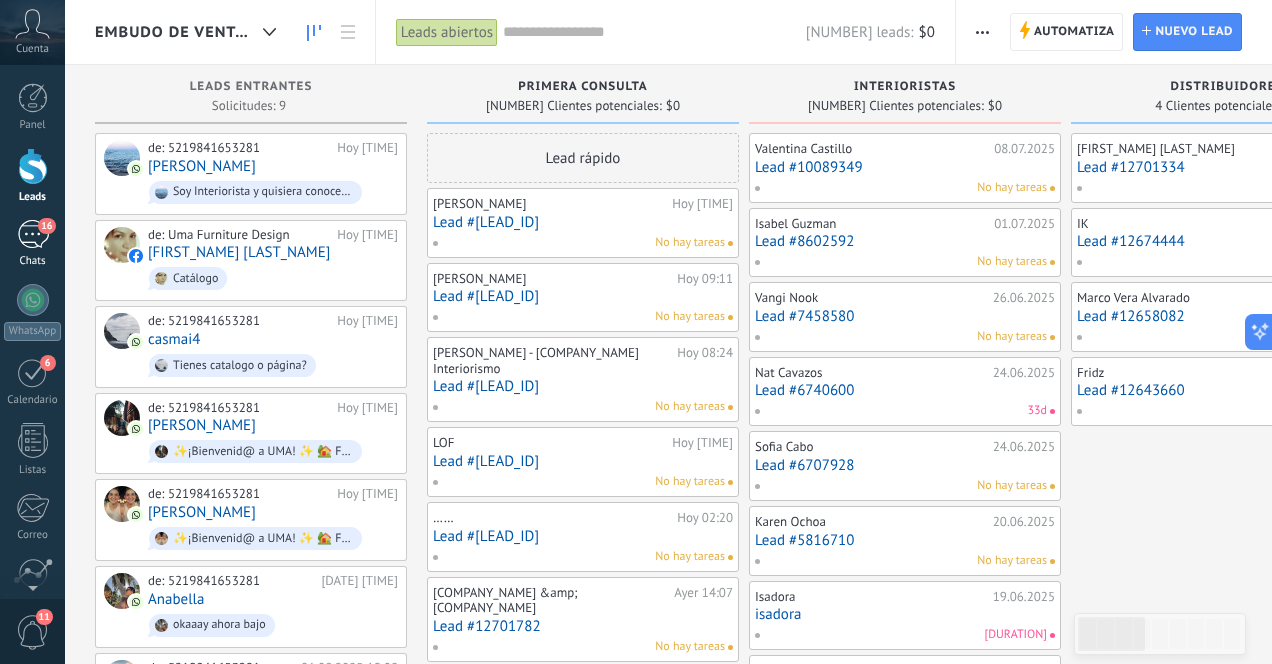 click on "16" at bounding box center (33, 234) 